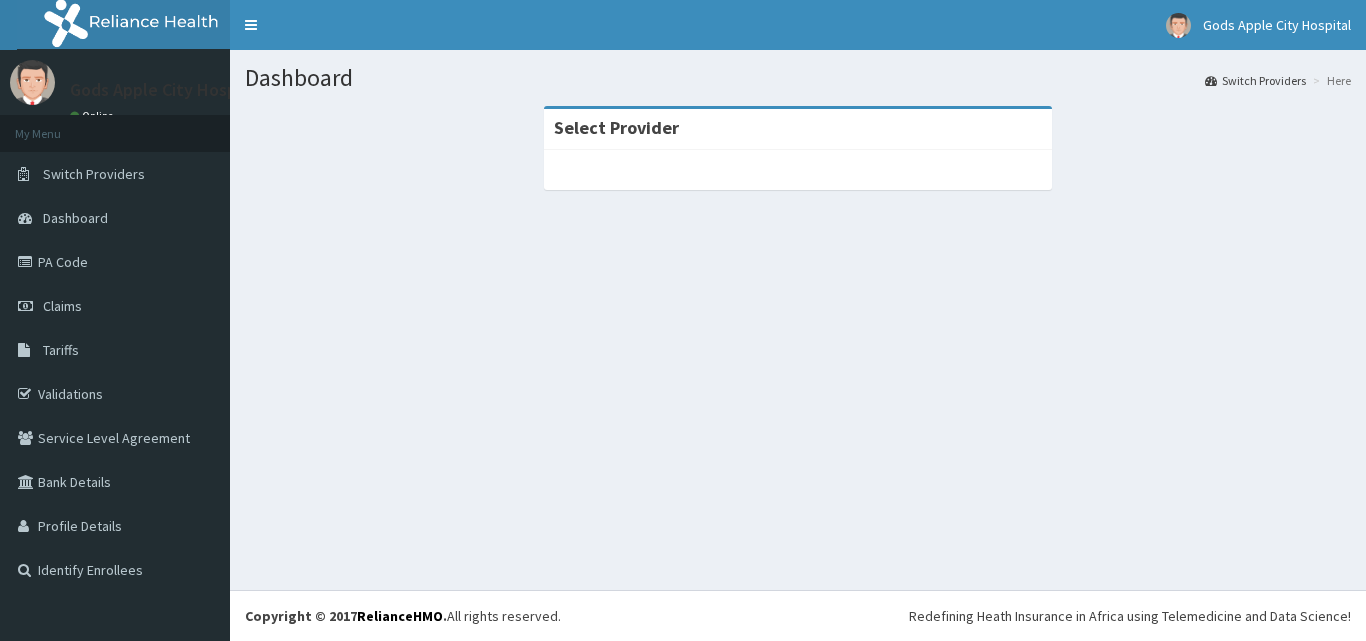 scroll, scrollTop: 0, scrollLeft: 0, axis: both 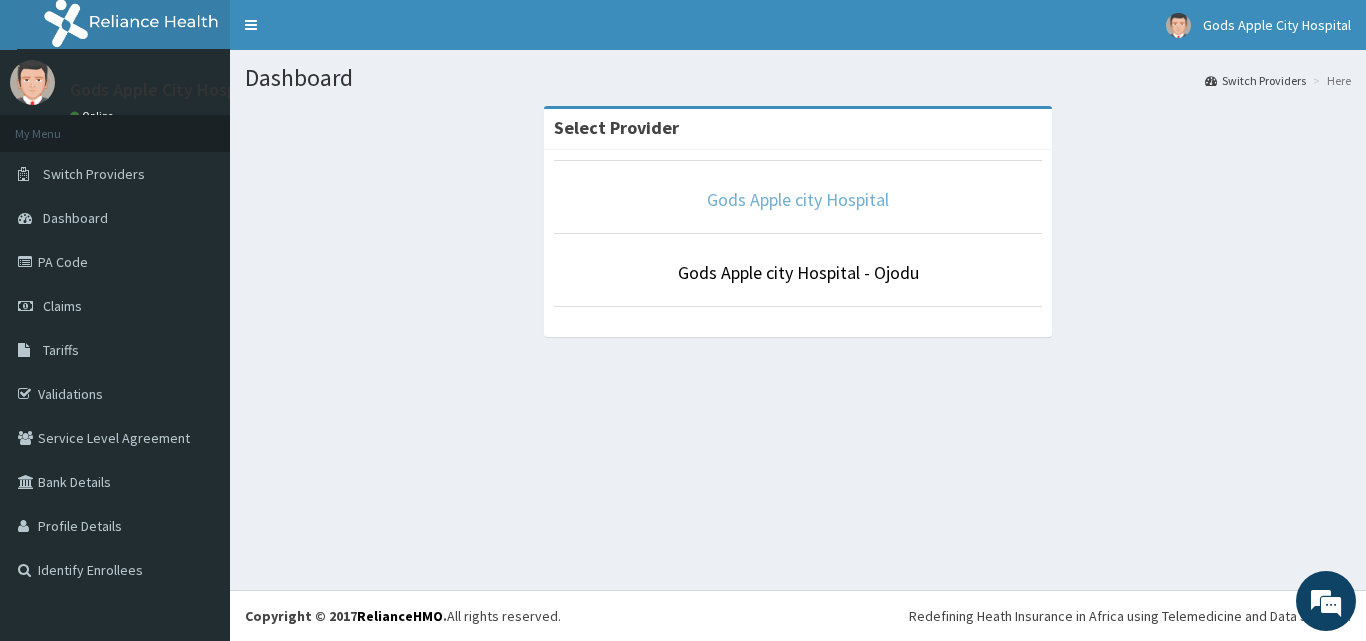 click on "Gods Apple city Hospital" at bounding box center (798, 199) 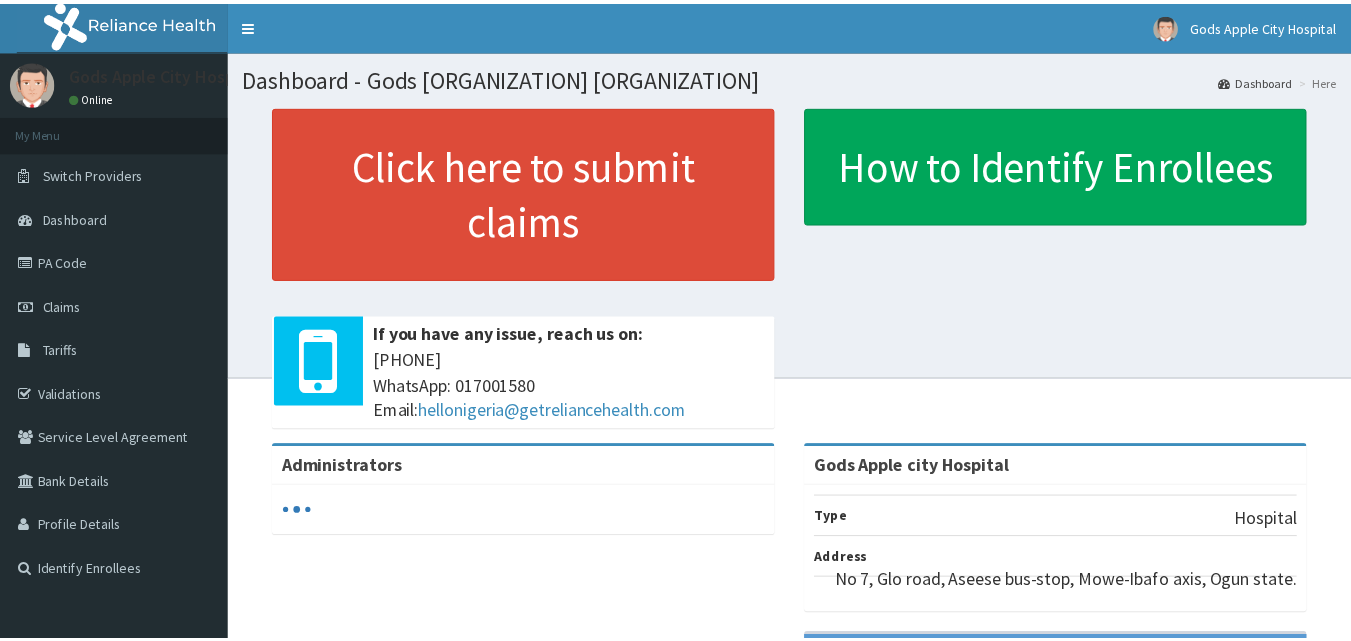 scroll, scrollTop: 0, scrollLeft: 0, axis: both 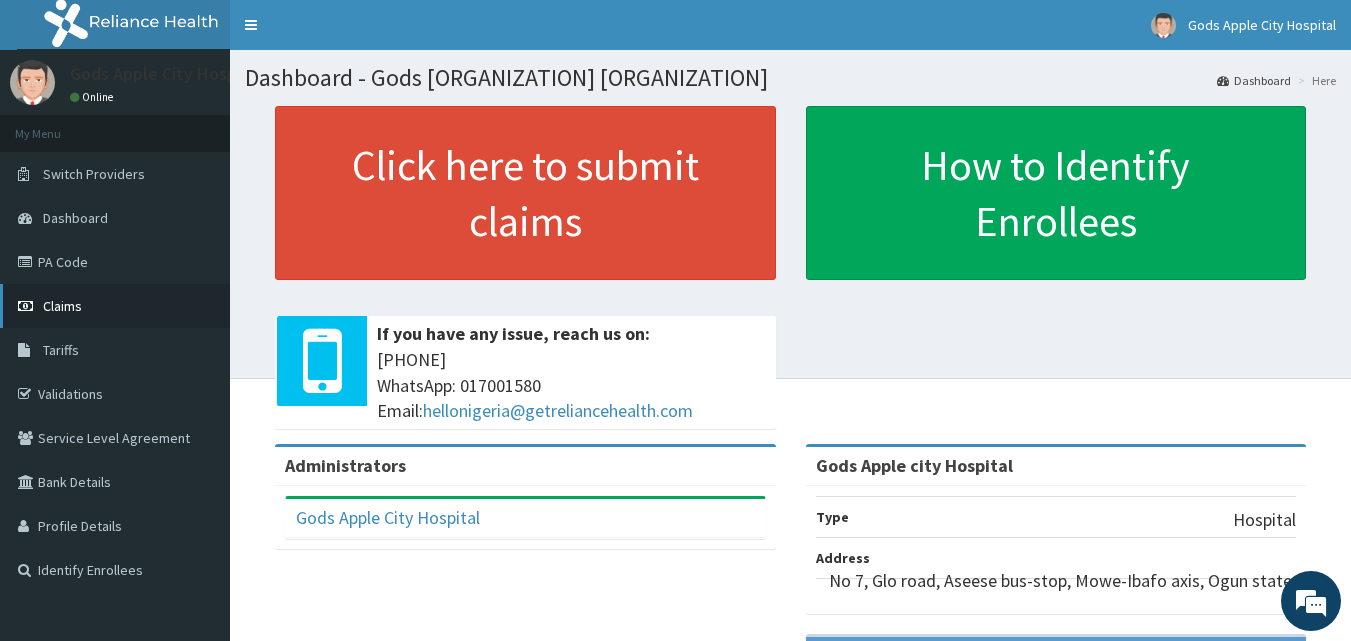 click on "Claims" at bounding box center (115, 306) 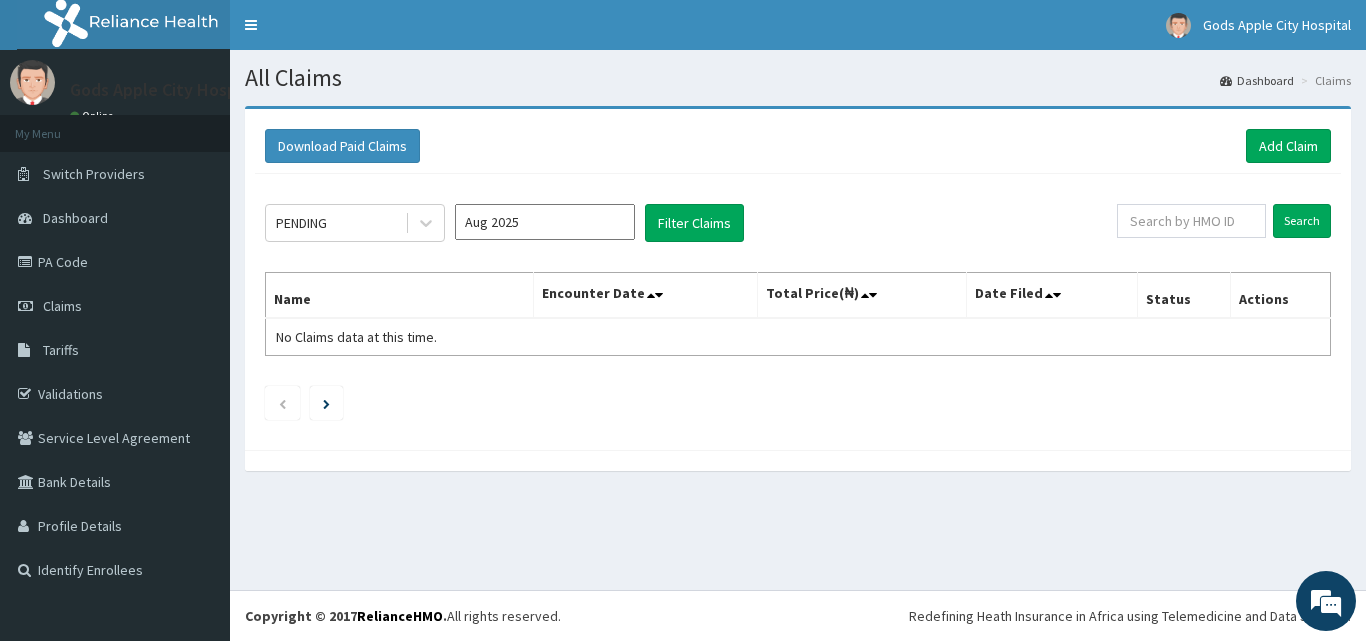scroll, scrollTop: 0, scrollLeft: 0, axis: both 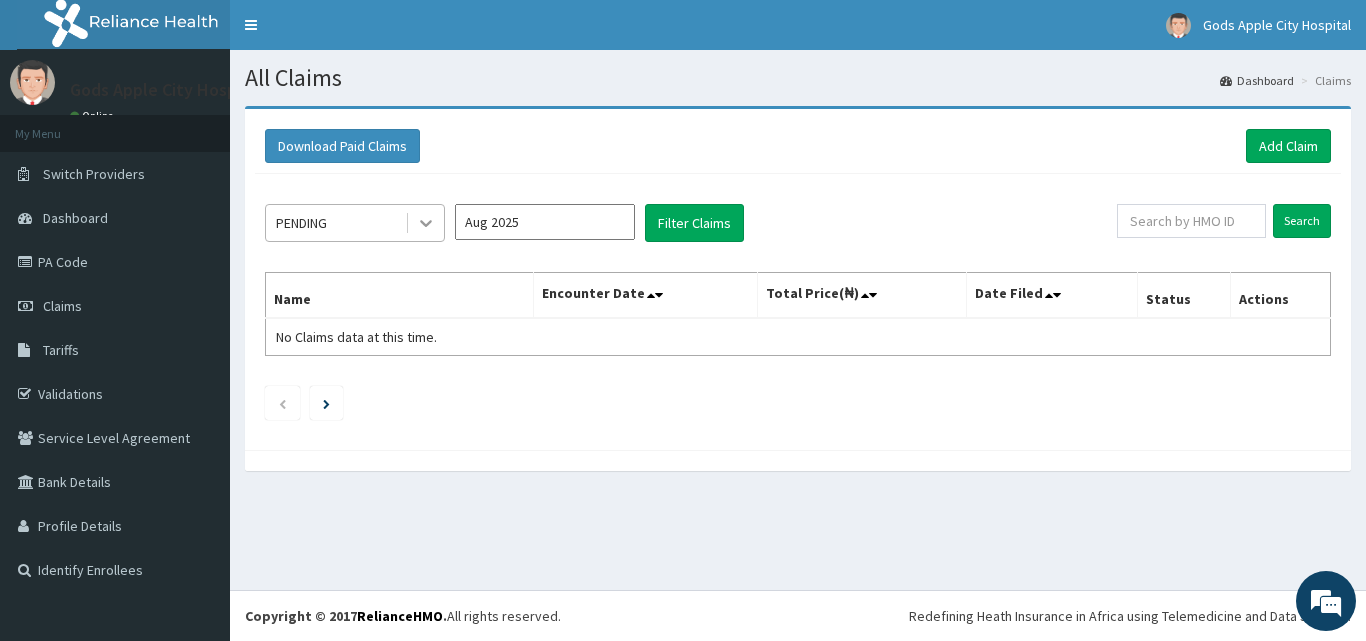 click 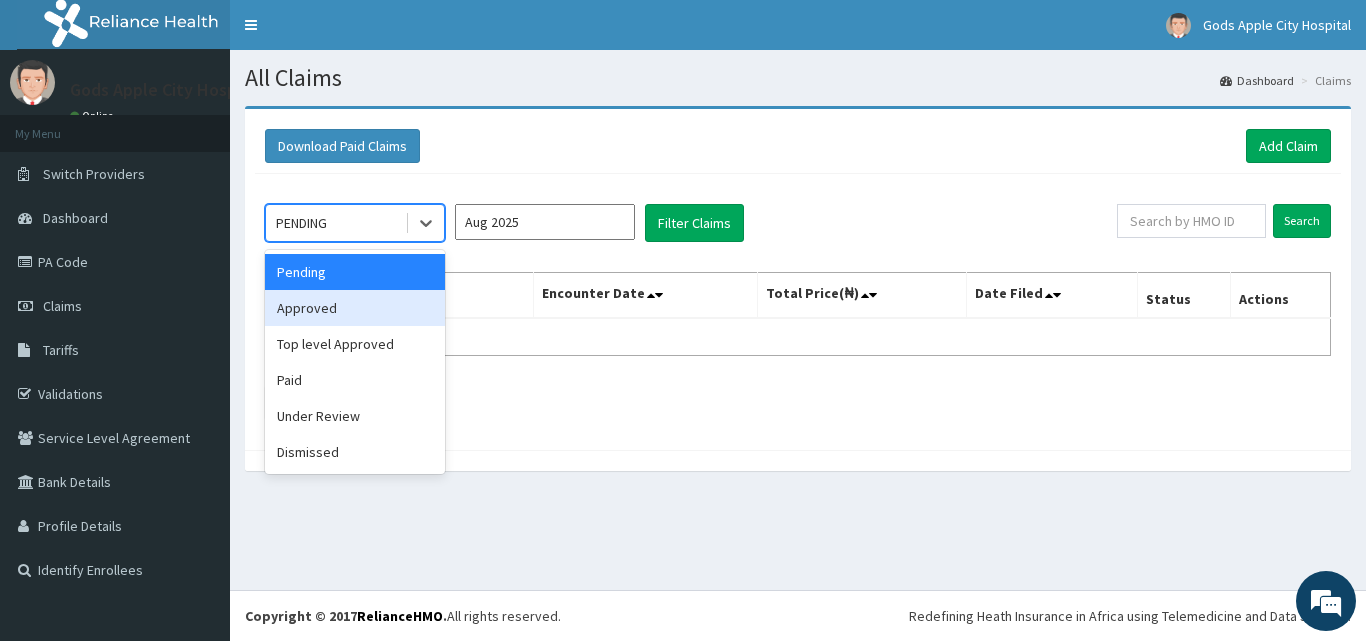 click on "Approved" at bounding box center [355, 308] 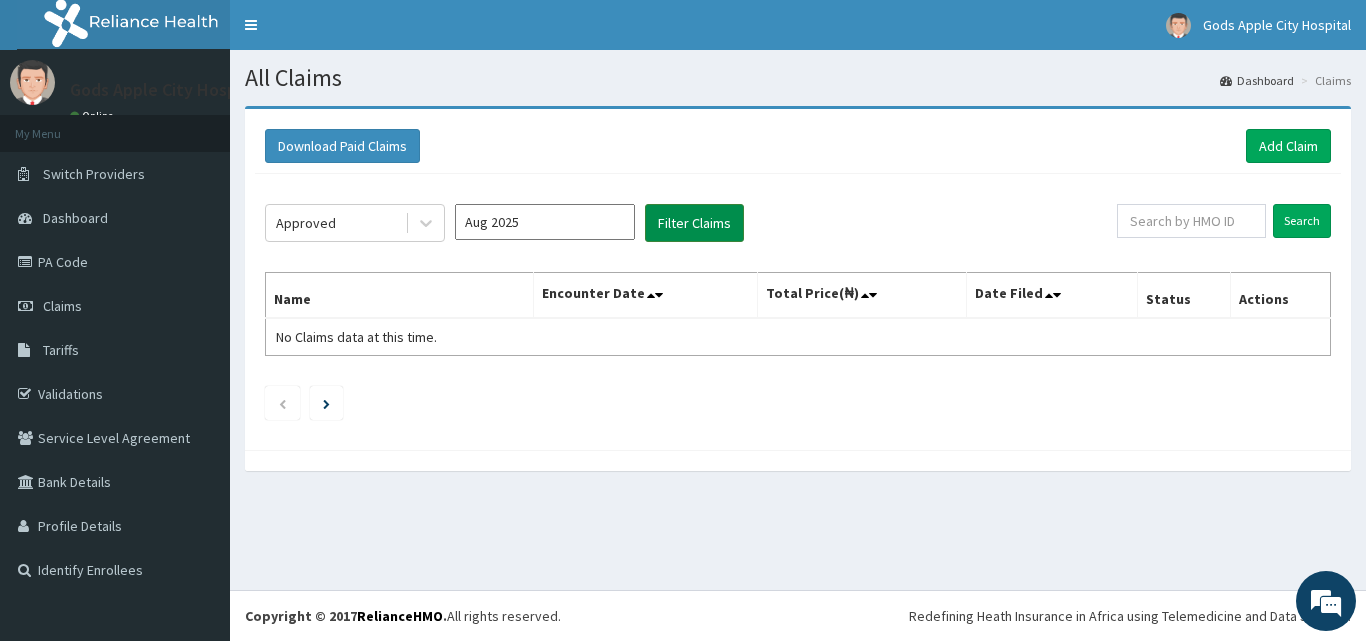 click on "Filter Claims" at bounding box center [694, 223] 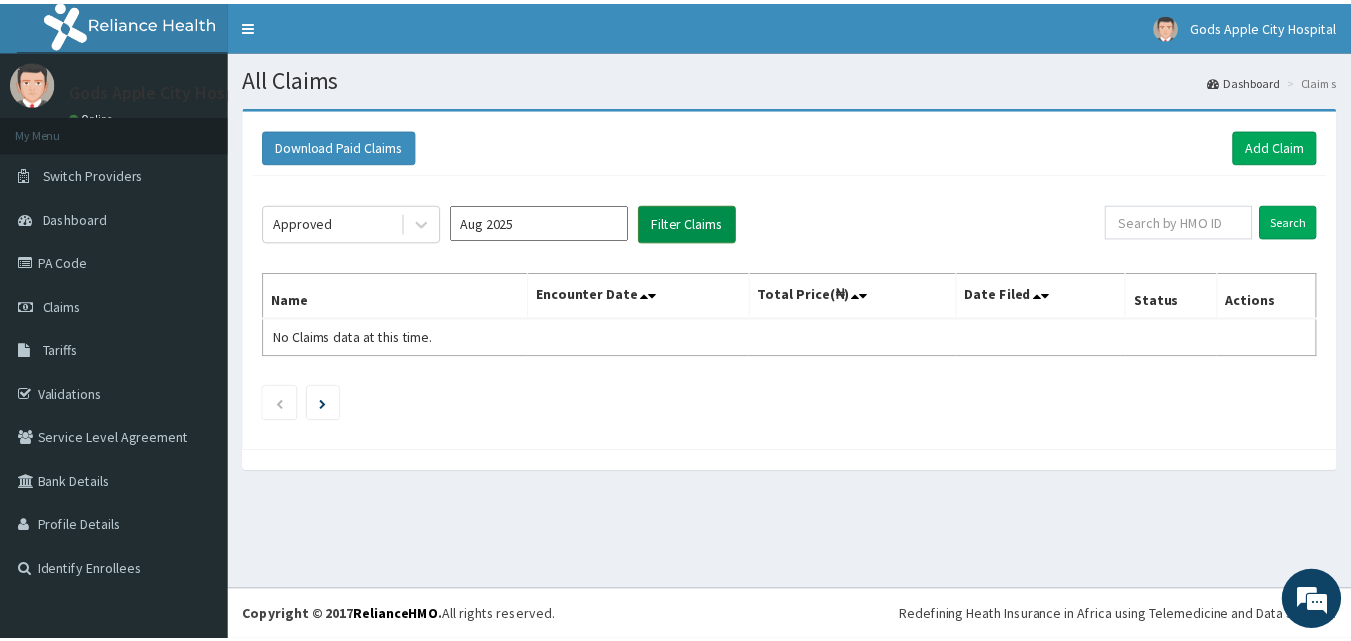 scroll, scrollTop: 0, scrollLeft: 0, axis: both 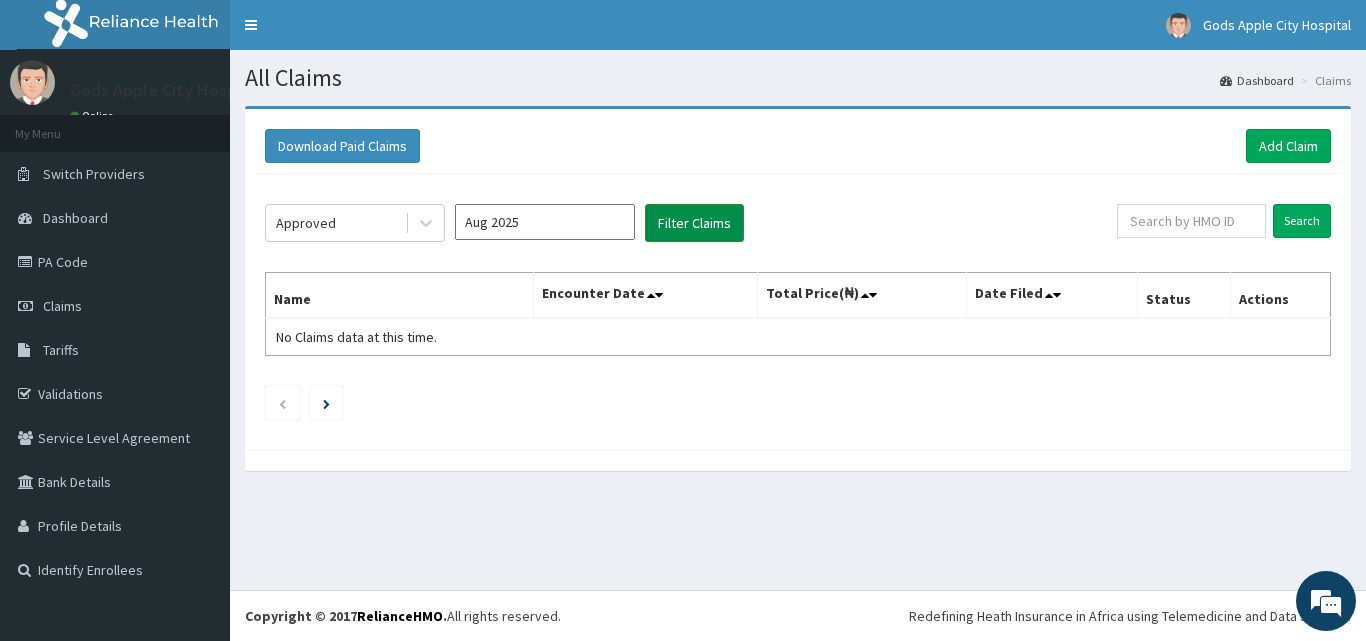 click on "Filter Claims" at bounding box center [694, 223] 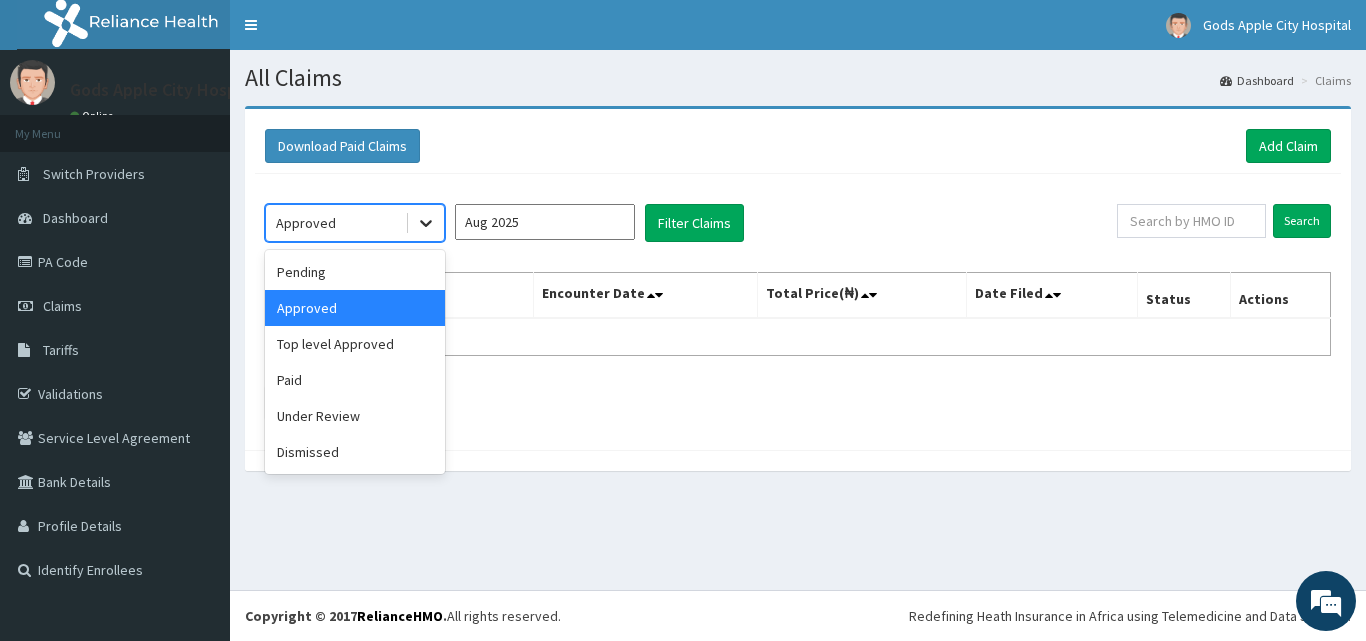 click 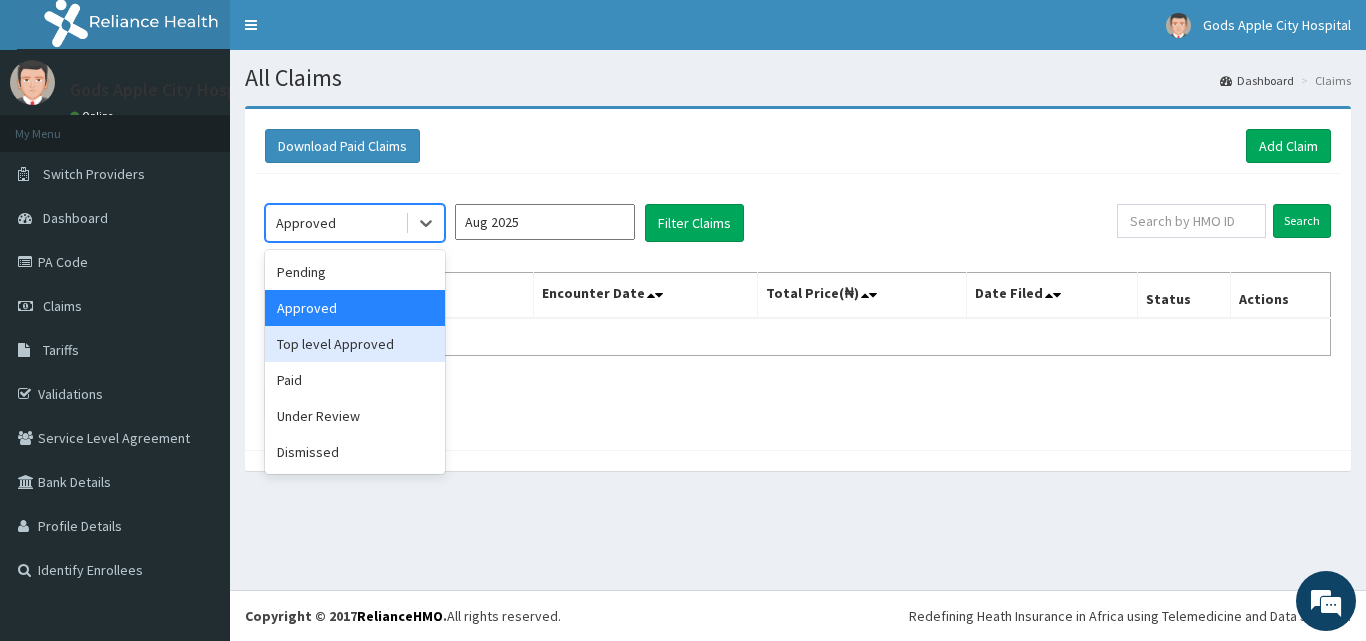 click on "Top level Approved" at bounding box center (355, 344) 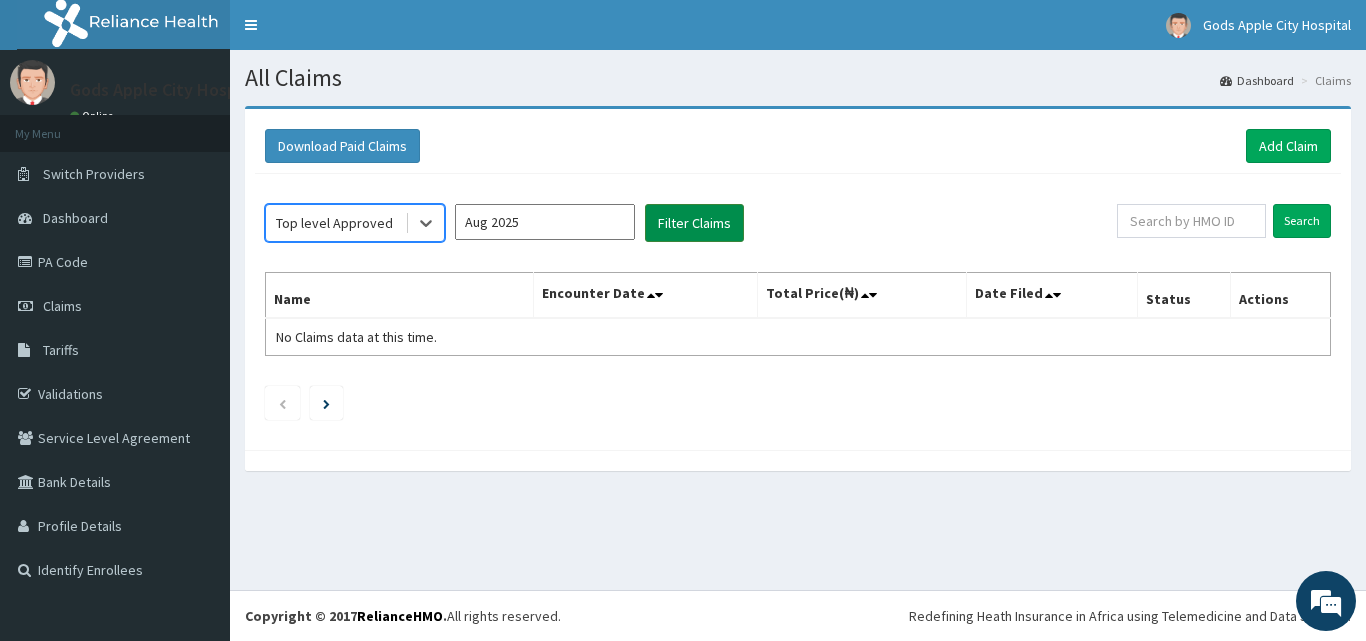 click on "Filter Claims" at bounding box center (694, 223) 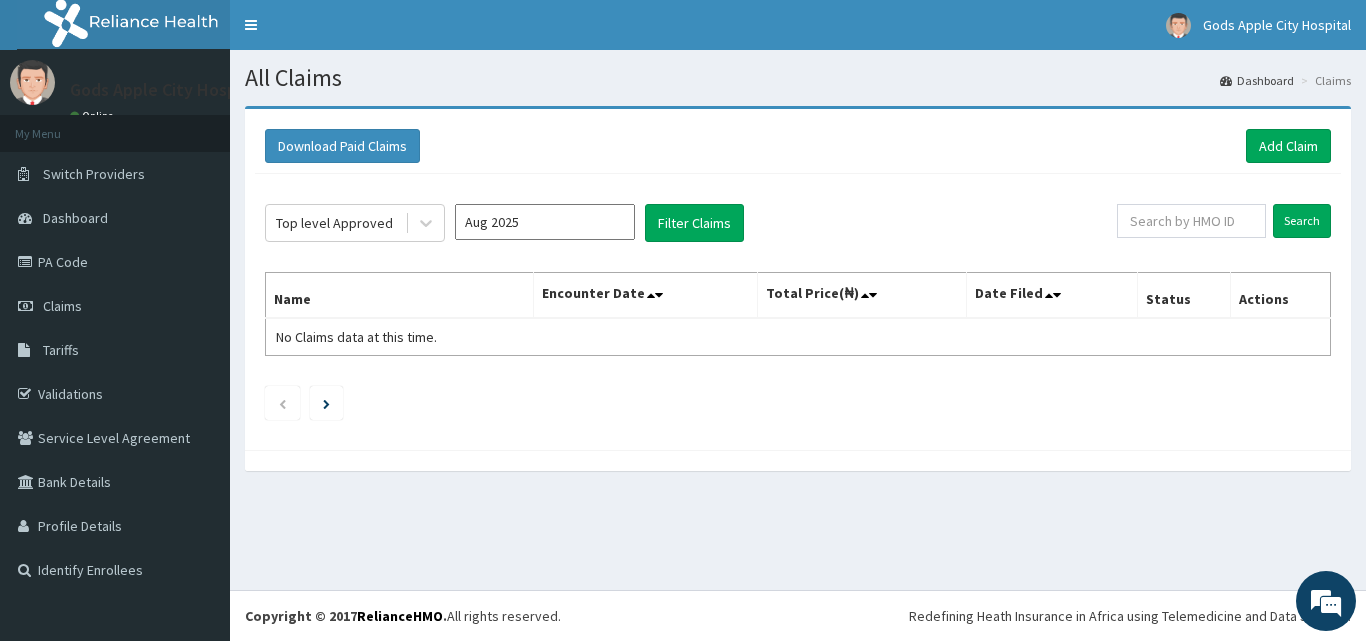 click on "Aug 2025" at bounding box center (545, 222) 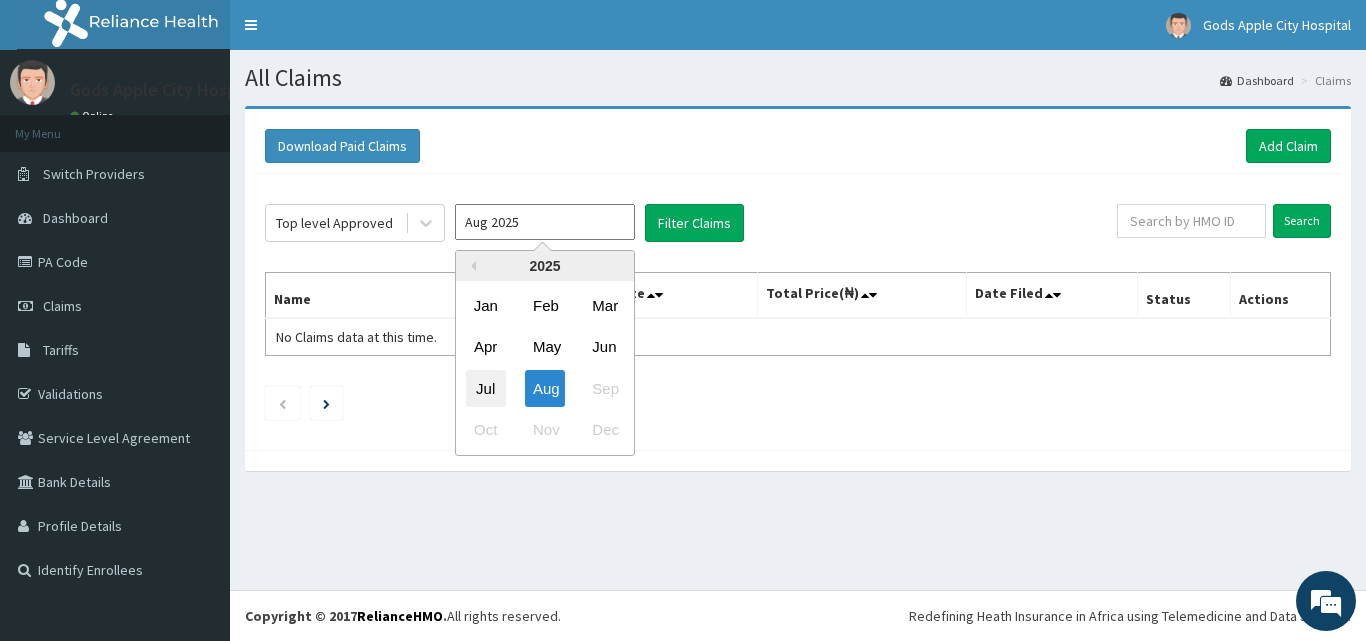 click on "Jul" at bounding box center [486, 388] 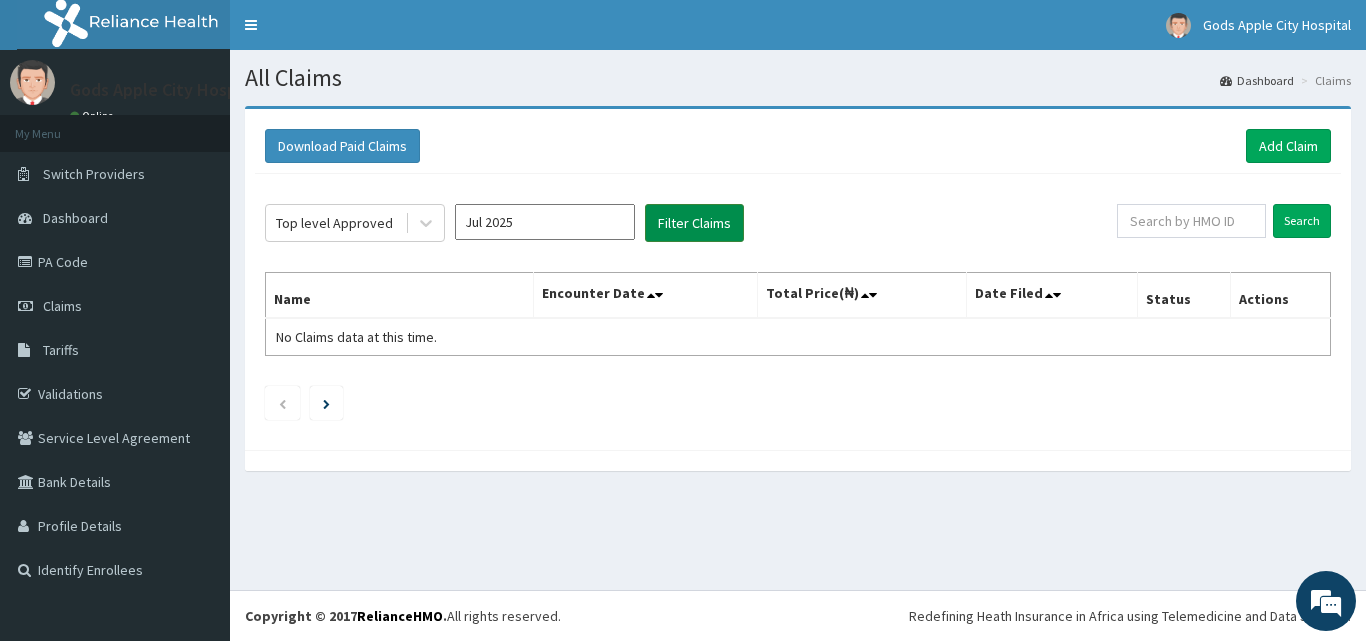 click on "Filter Claims" at bounding box center [694, 223] 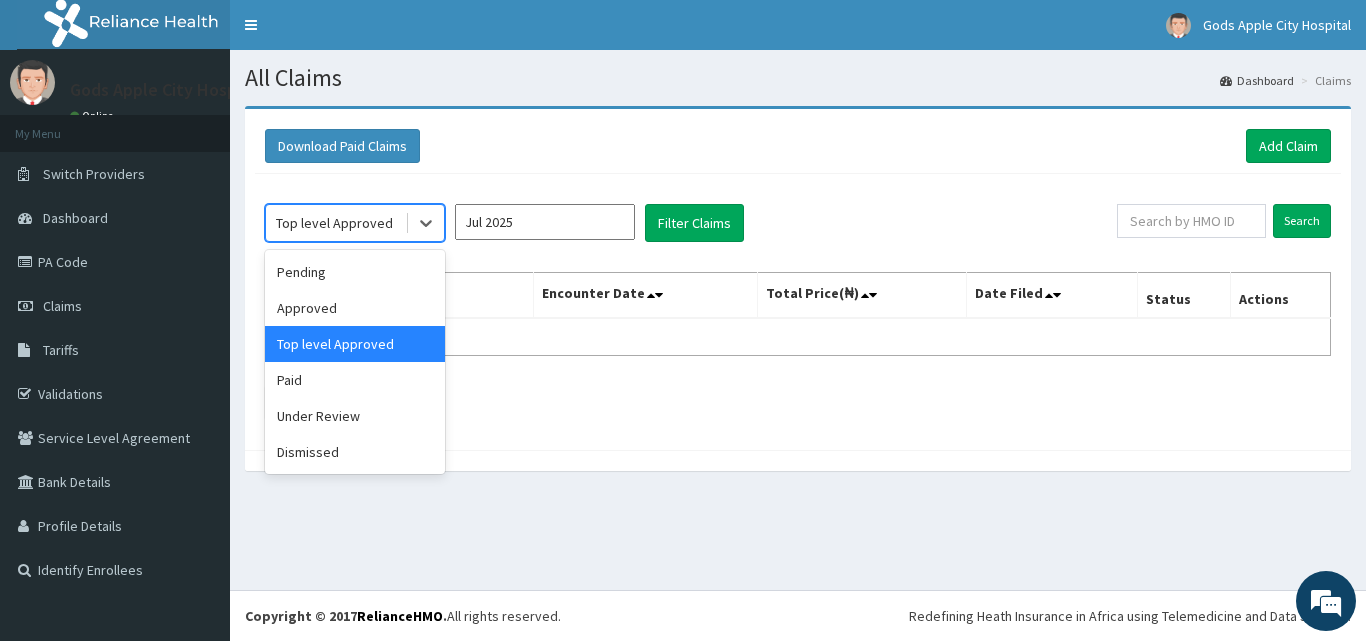click at bounding box center (424, 223) 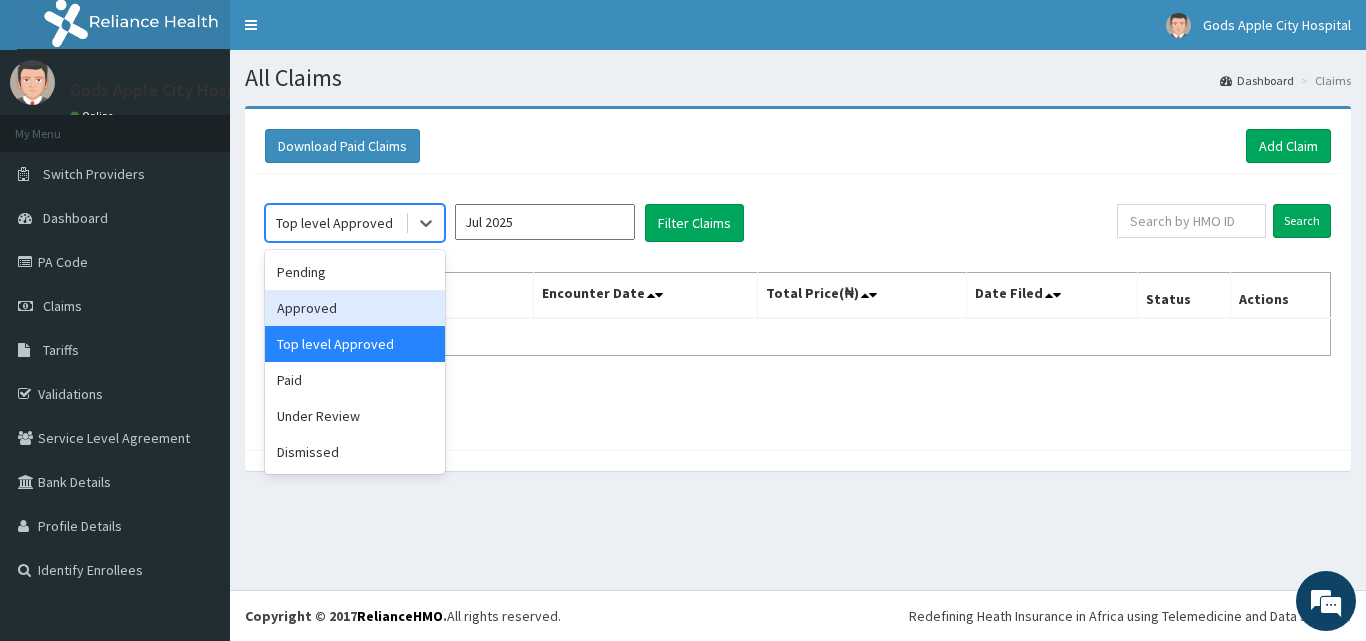 click on "Approved" at bounding box center [355, 308] 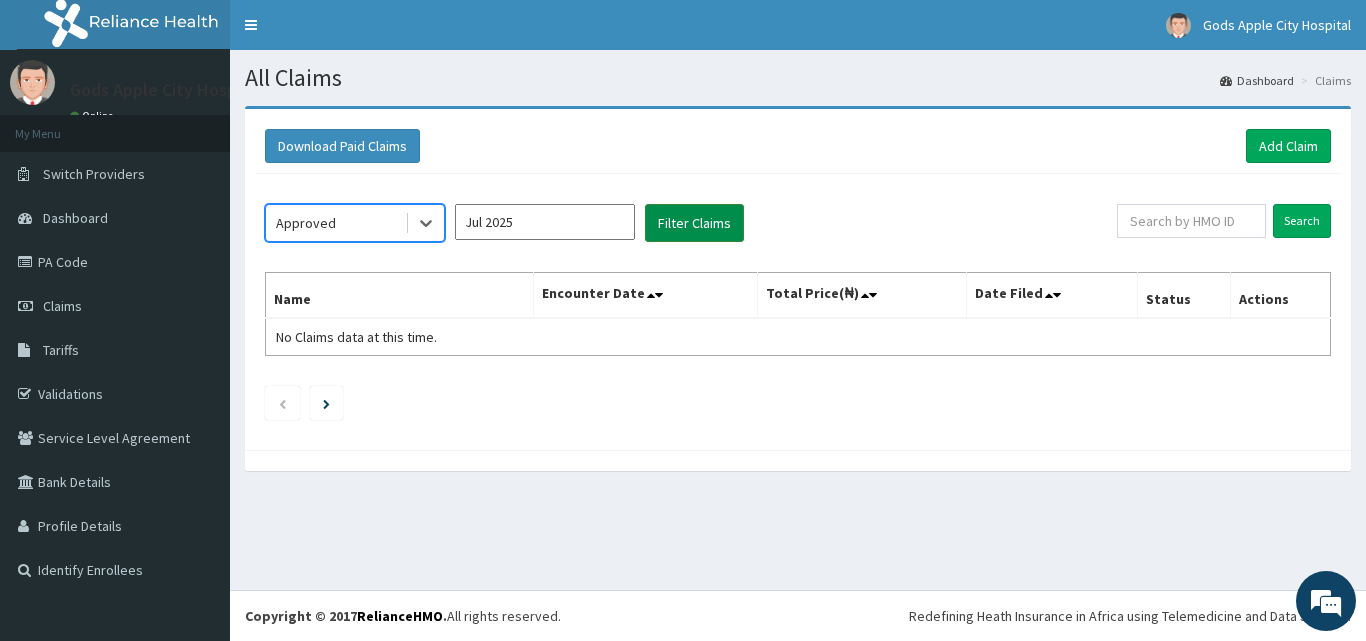 click on "Filter Claims" at bounding box center (694, 223) 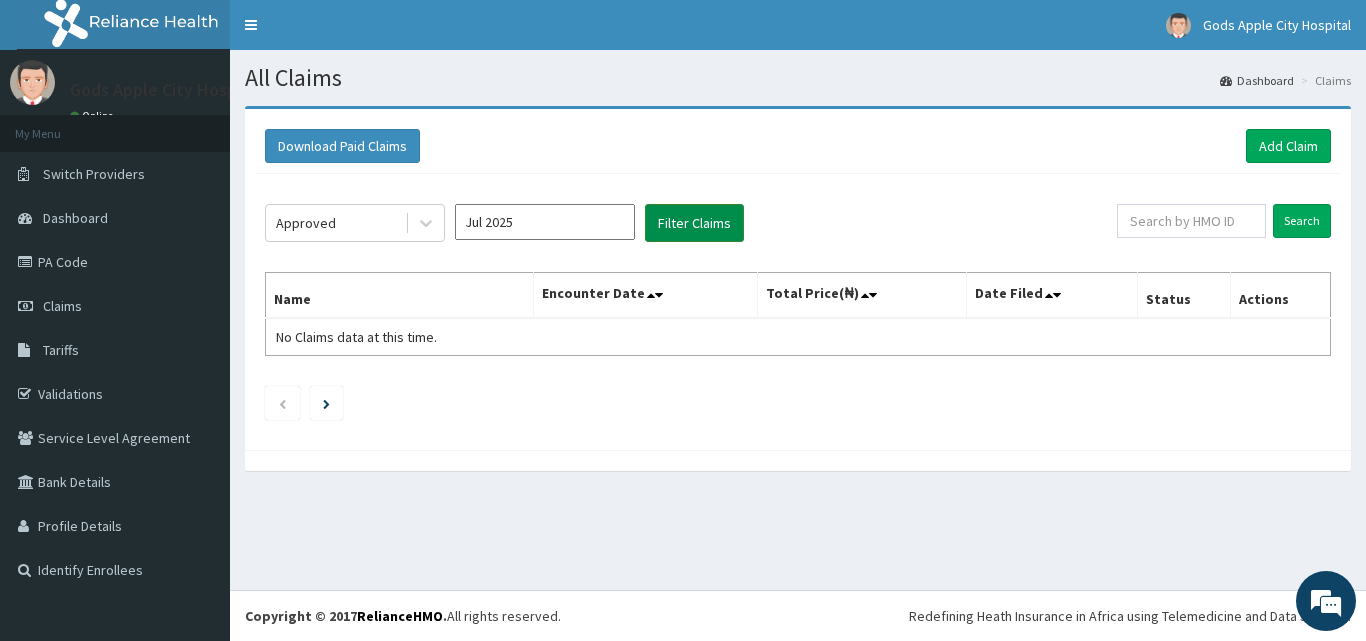 click on "Filter Claims" at bounding box center (694, 223) 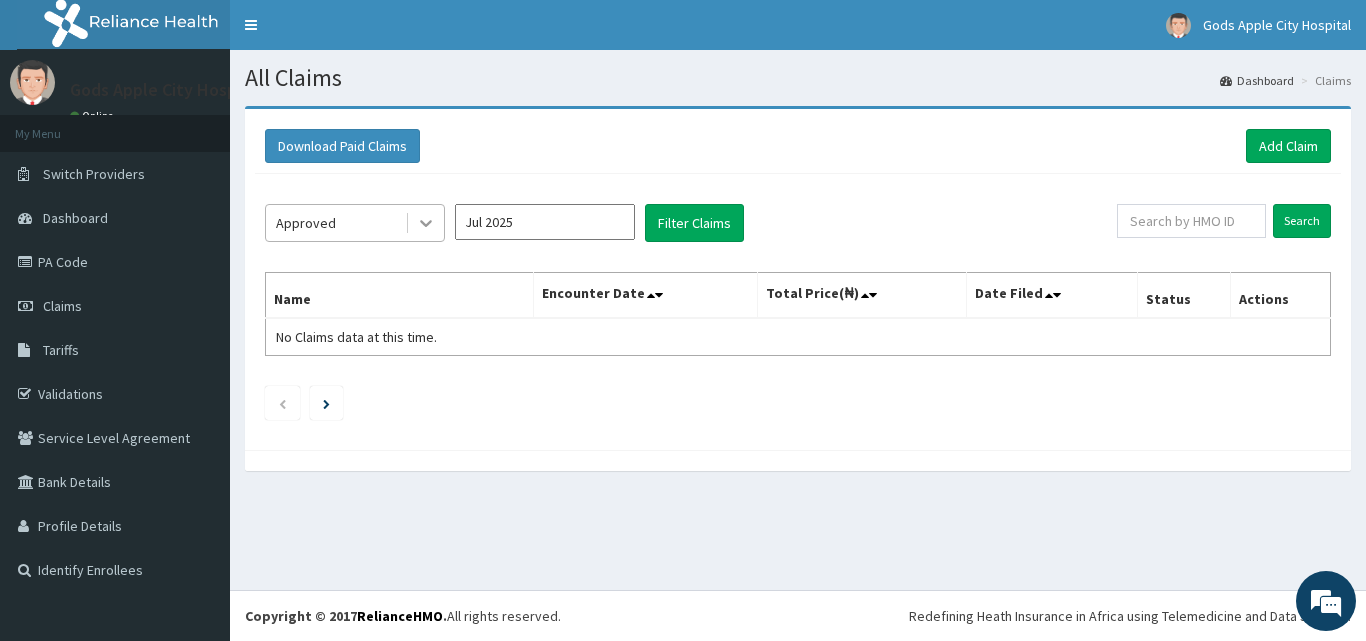 click 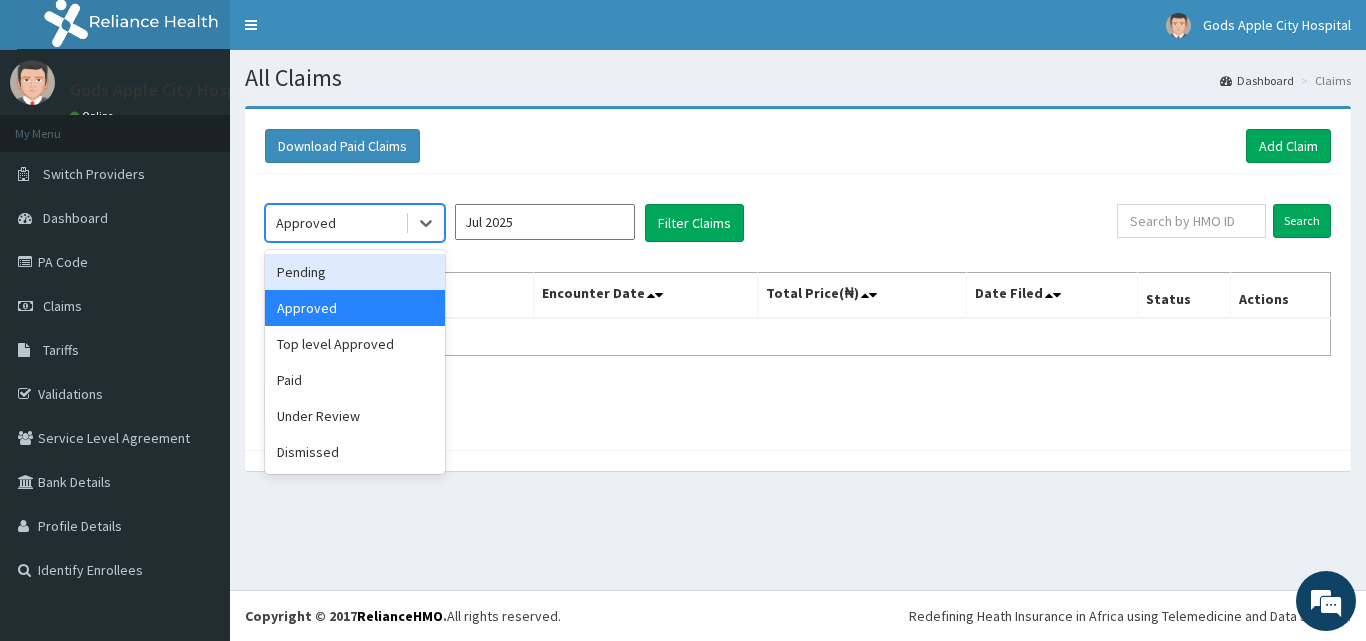 click on "Pending" at bounding box center [355, 272] 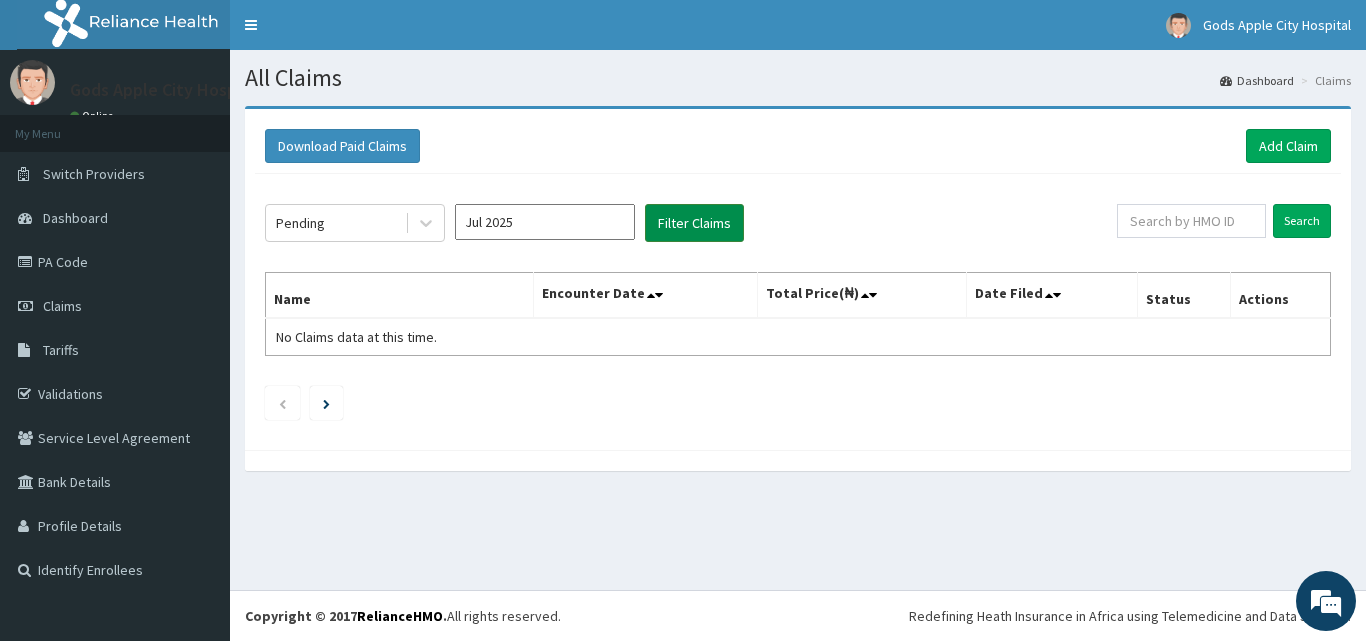 click on "Filter Claims" at bounding box center (694, 223) 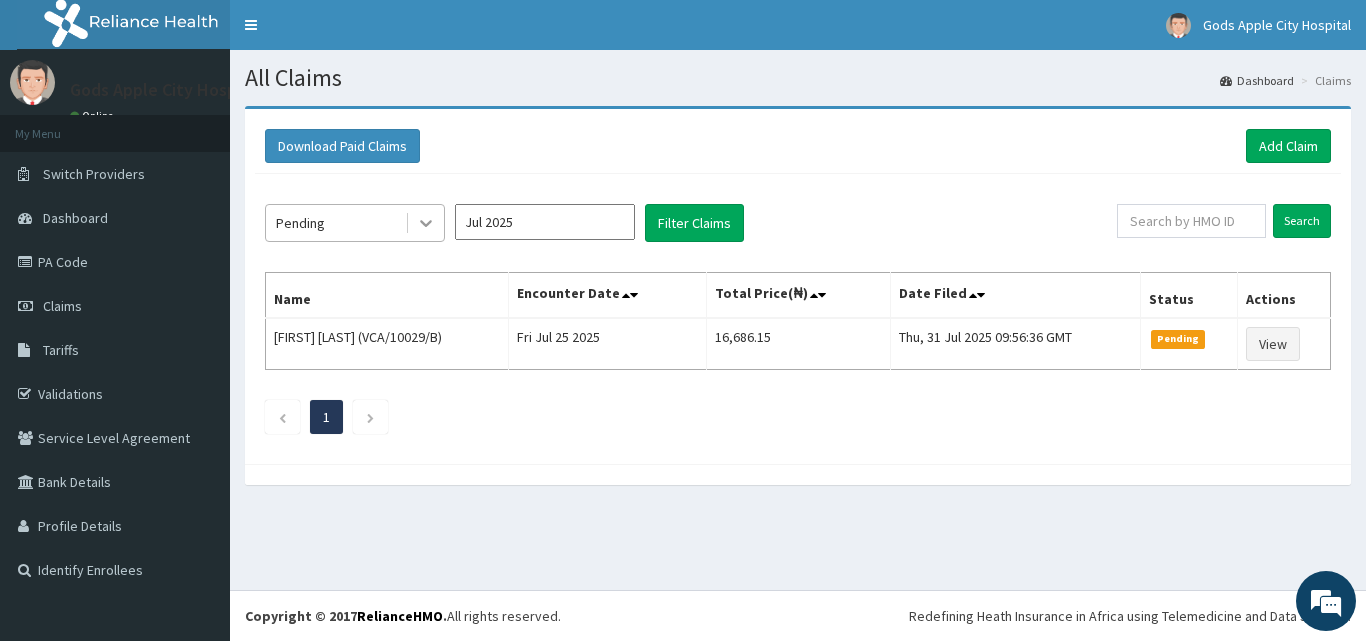 click 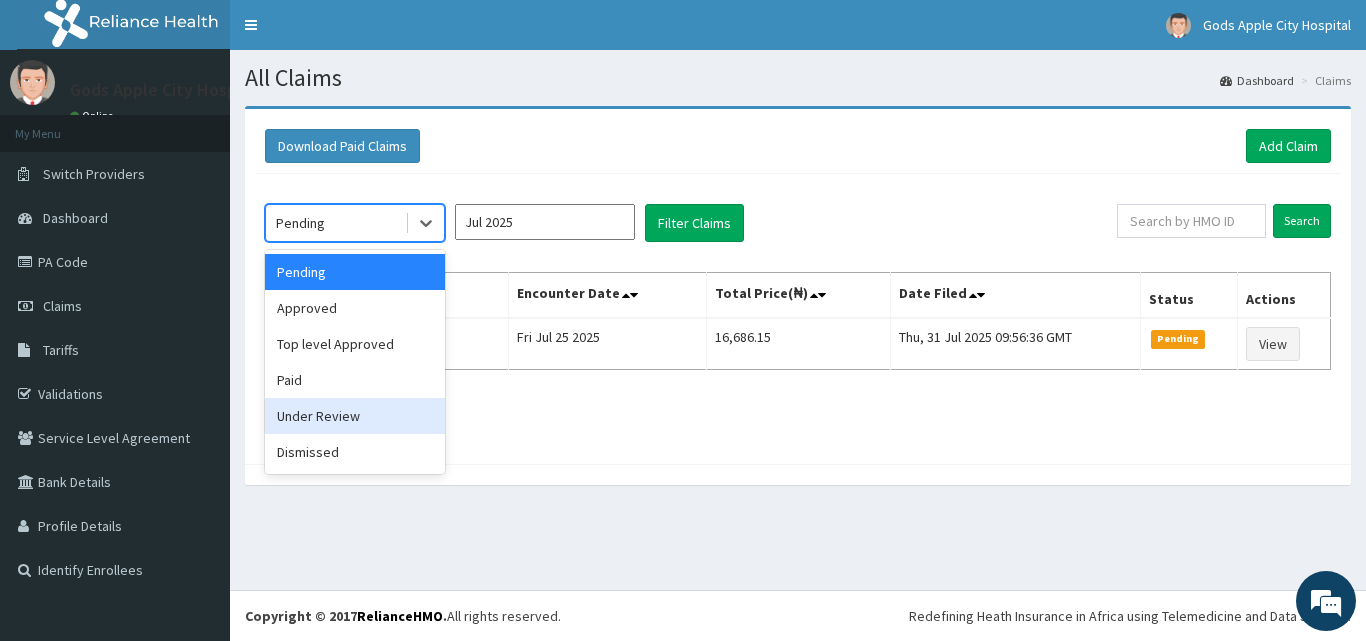 click on "Under Review" at bounding box center (355, 416) 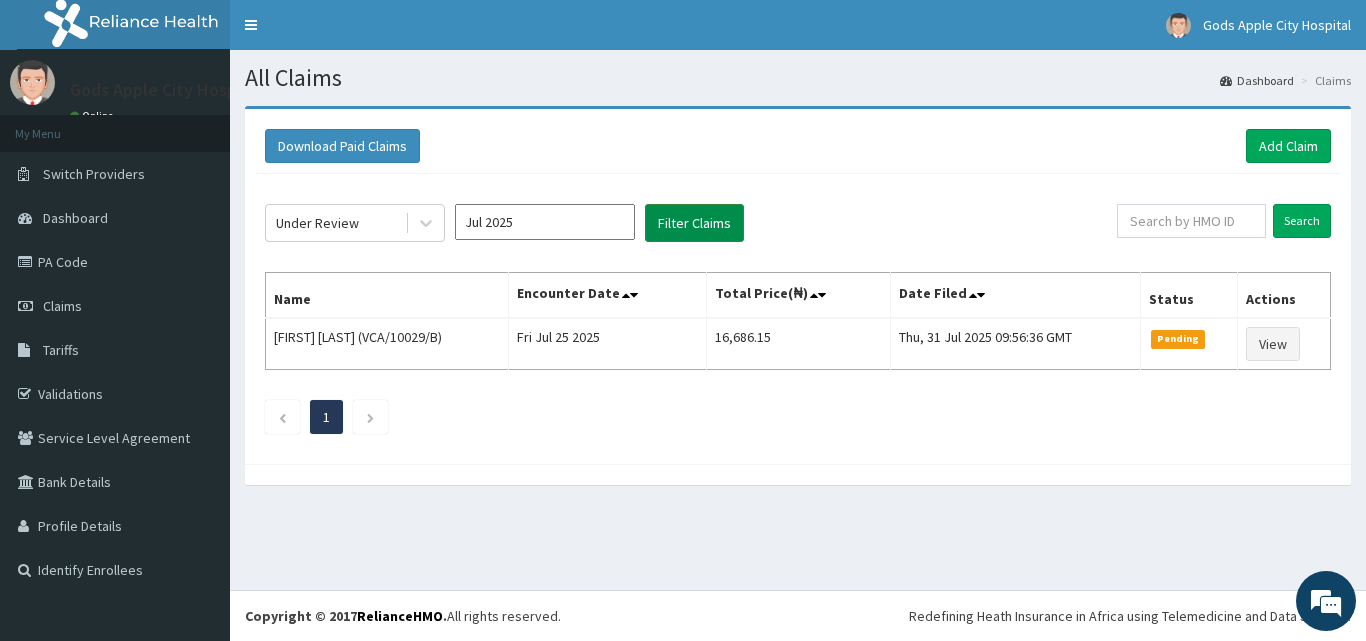 click on "Filter Claims" at bounding box center (694, 223) 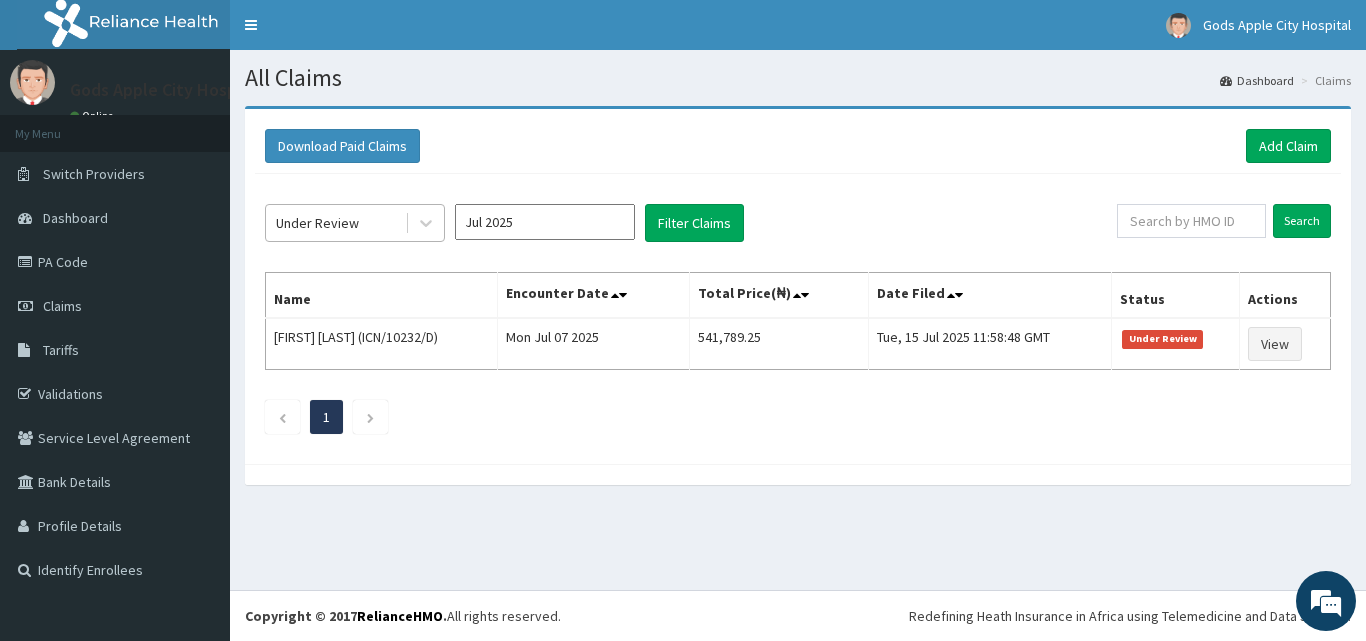 drag, startPoint x: 381, startPoint y: 197, endPoint x: 405, endPoint y: 211, distance: 27.784887 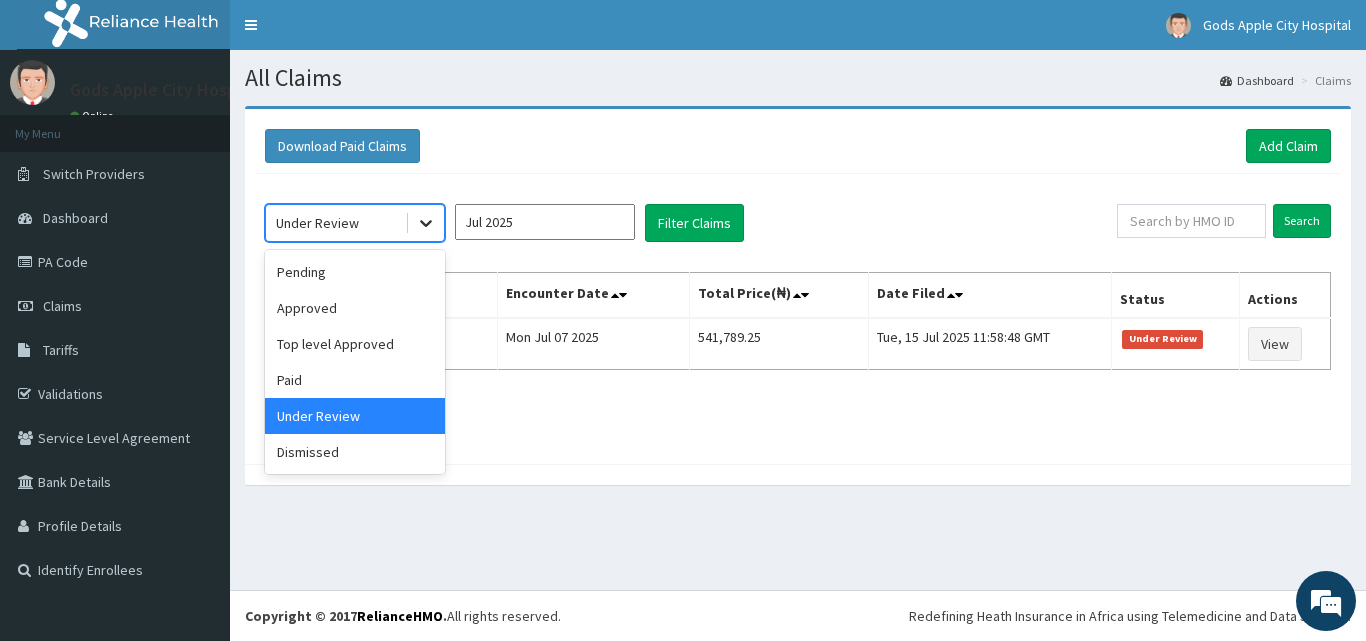 click 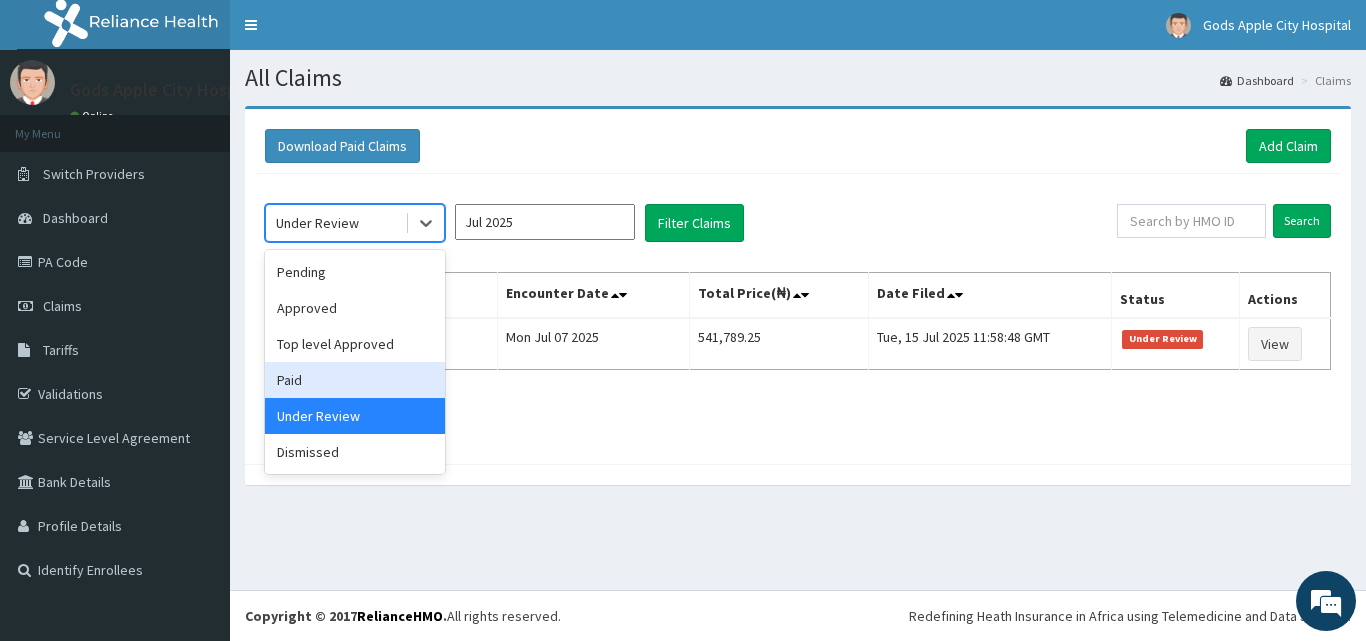 click on "Paid" at bounding box center [355, 380] 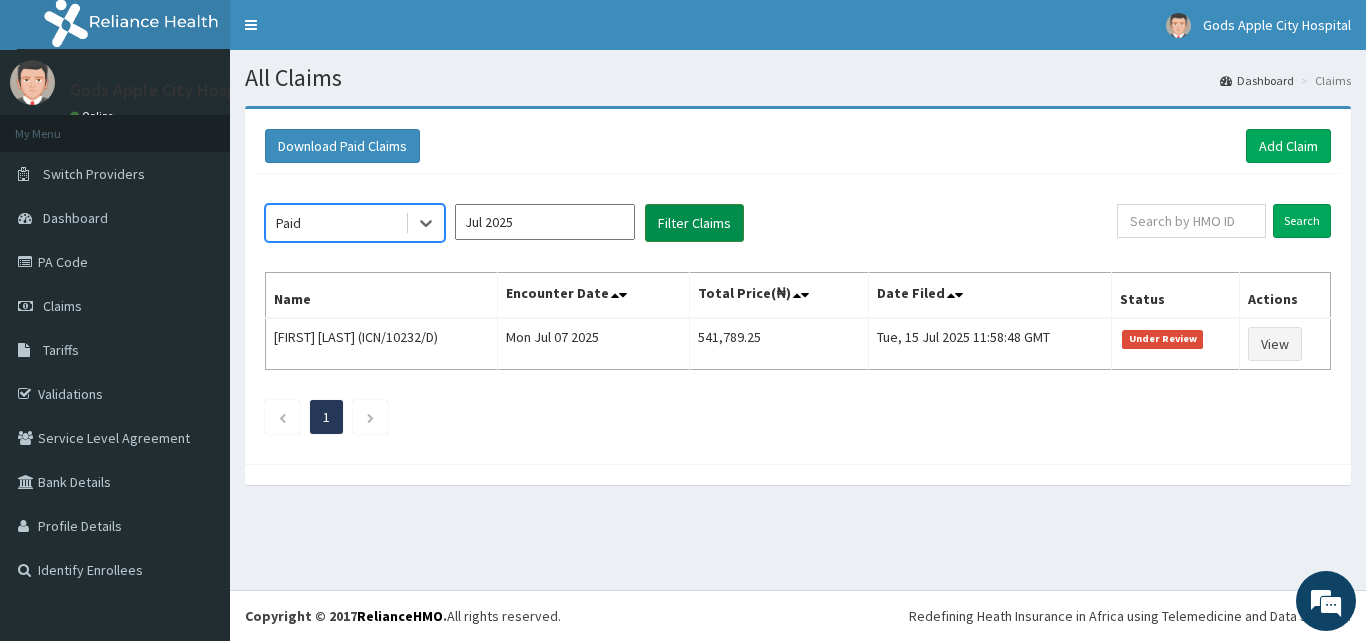 click on "Filter Claims" at bounding box center [694, 223] 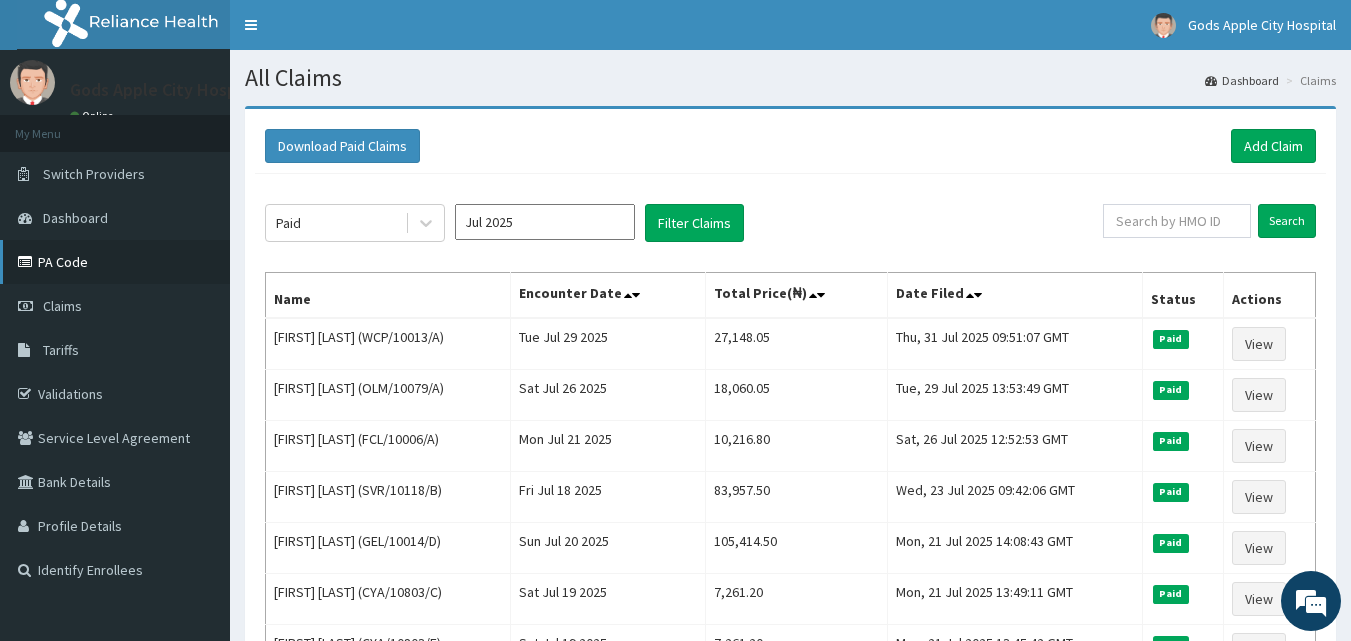 click on "PA Code" at bounding box center [115, 262] 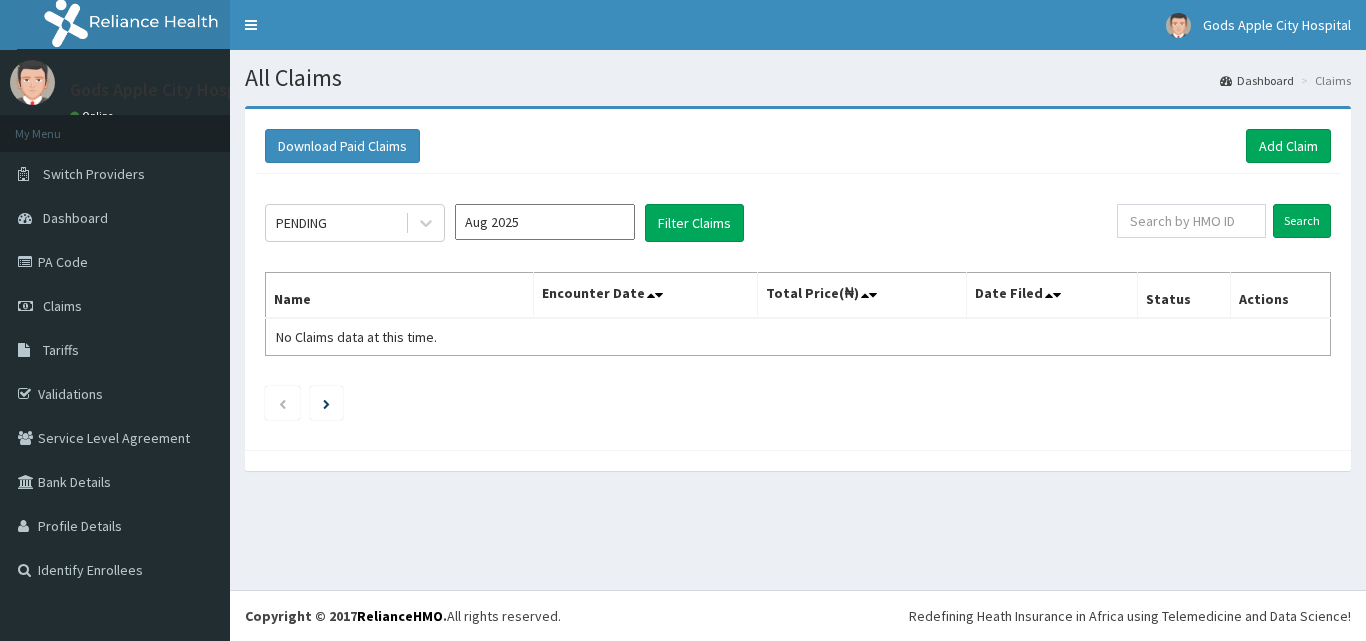 scroll, scrollTop: 0, scrollLeft: 0, axis: both 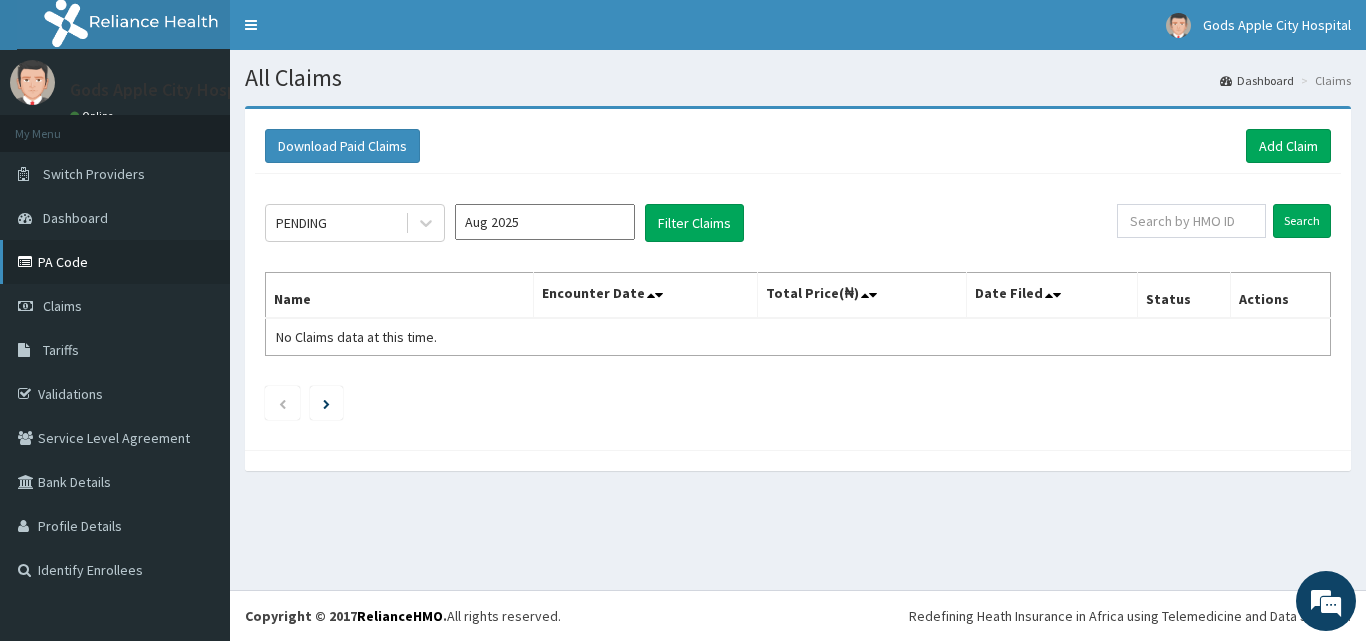 click on "PA Code" at bounding box center (115, 262) 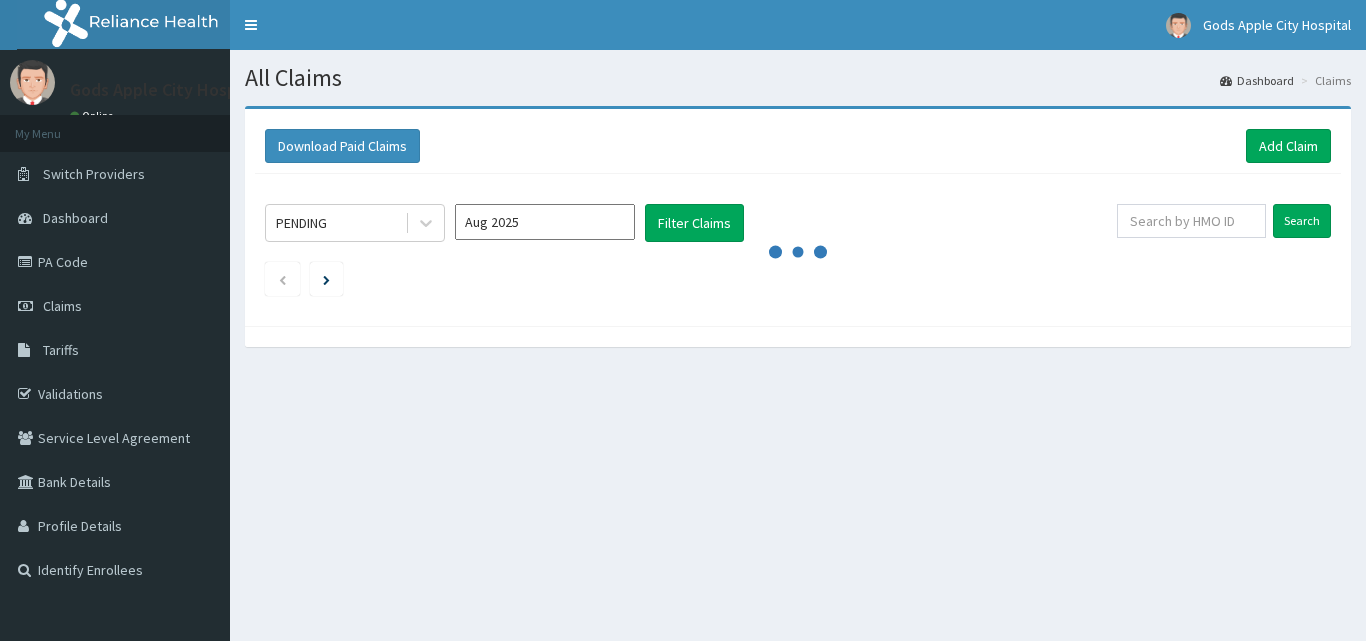 scroll, scrollTop: 0, scrollLeft: 0, axis: both 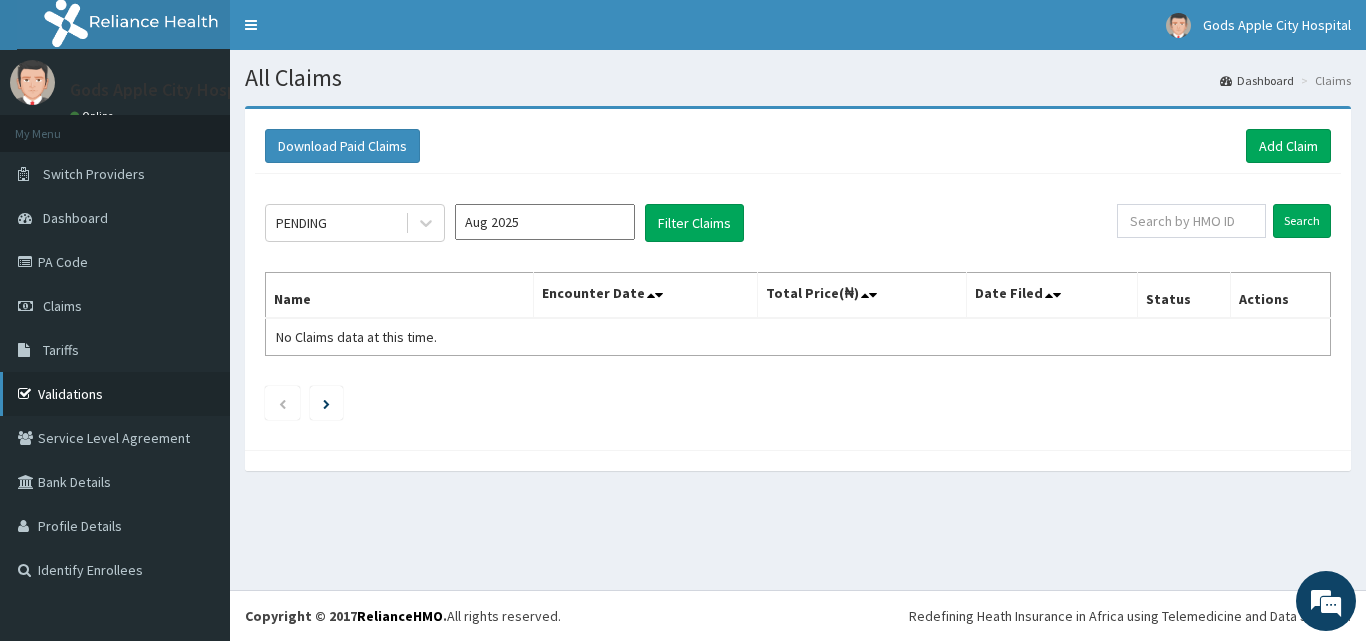 click on "Validations" at bounding box center (115, 394) 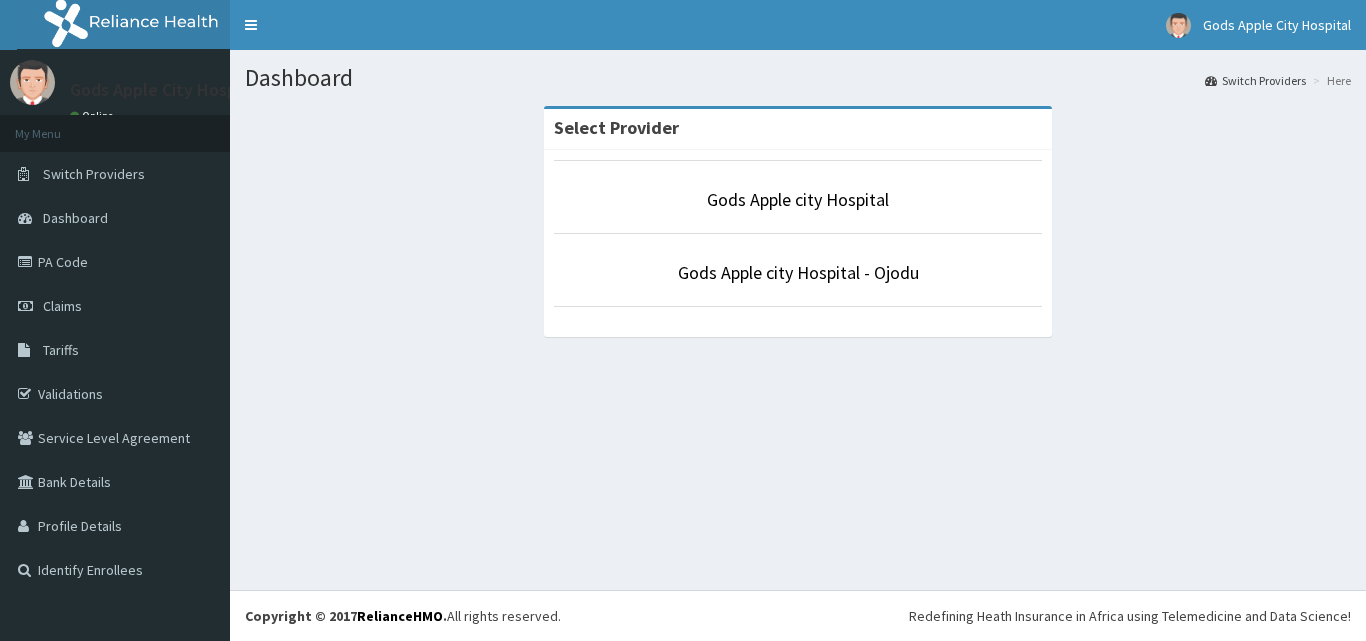 click on "Gods Apple city Hospital" at bounding box center (798, 199) 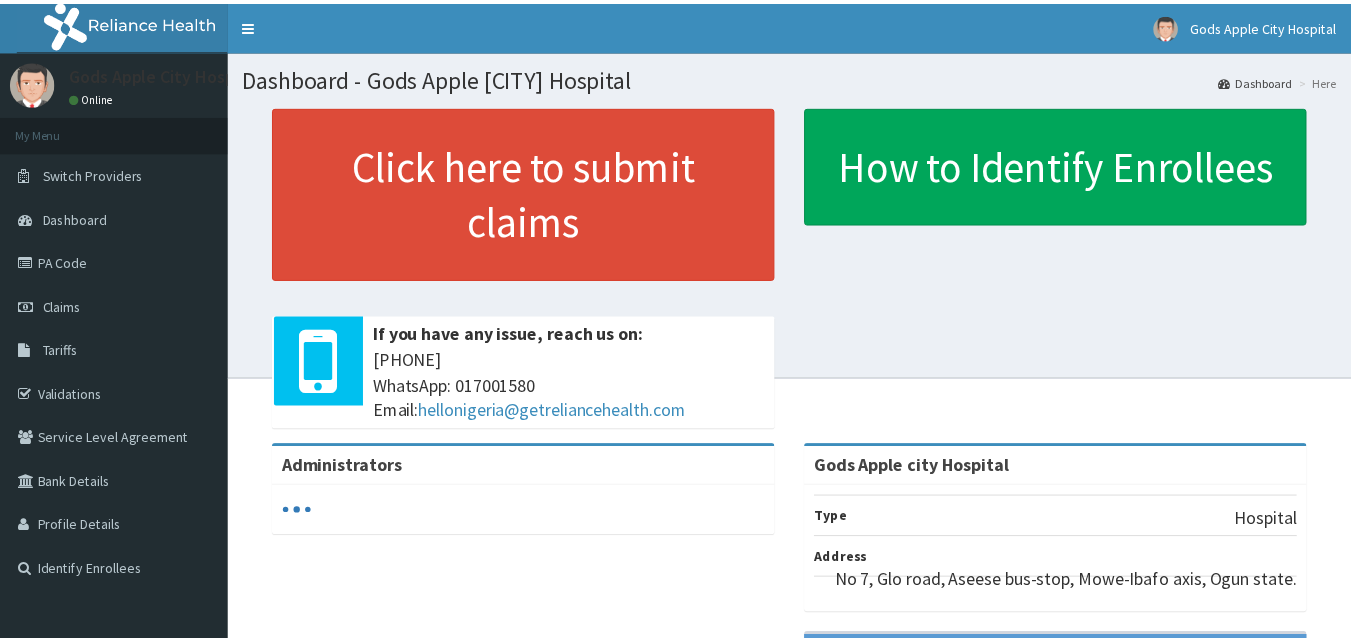 scroll, scrollTop: 0, scrollLeft: 0, axis: both 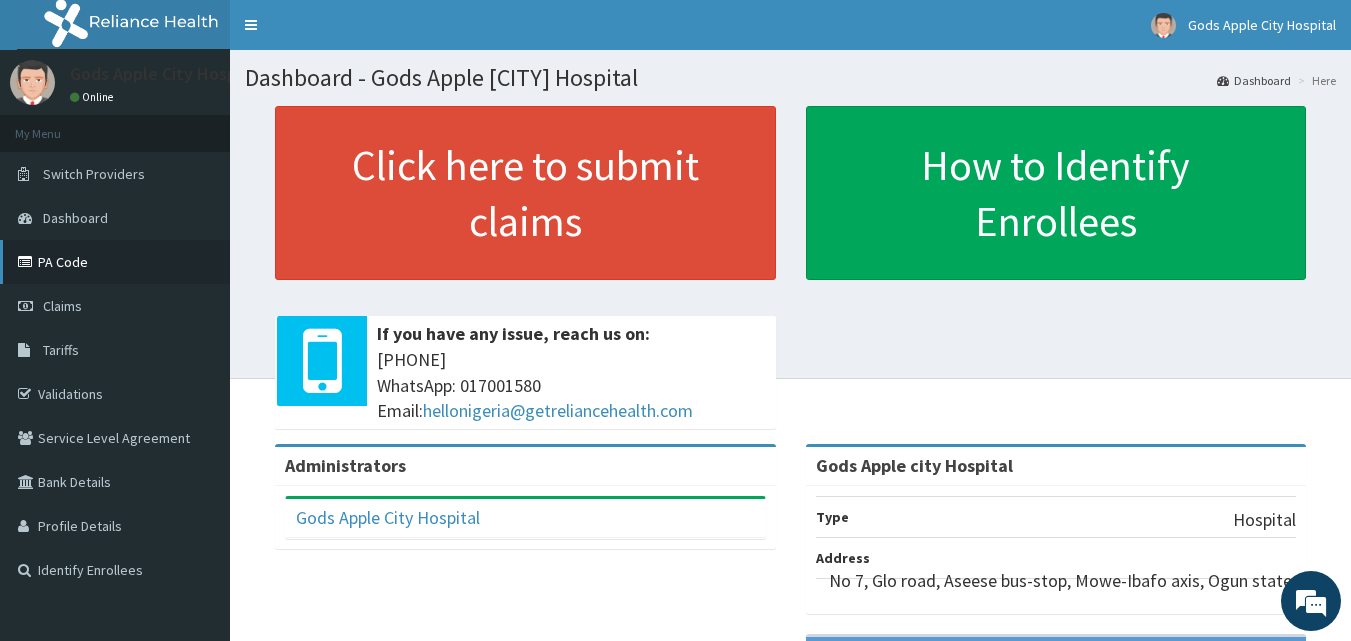 click on "PA Code" at bounding box center (115, 262) 